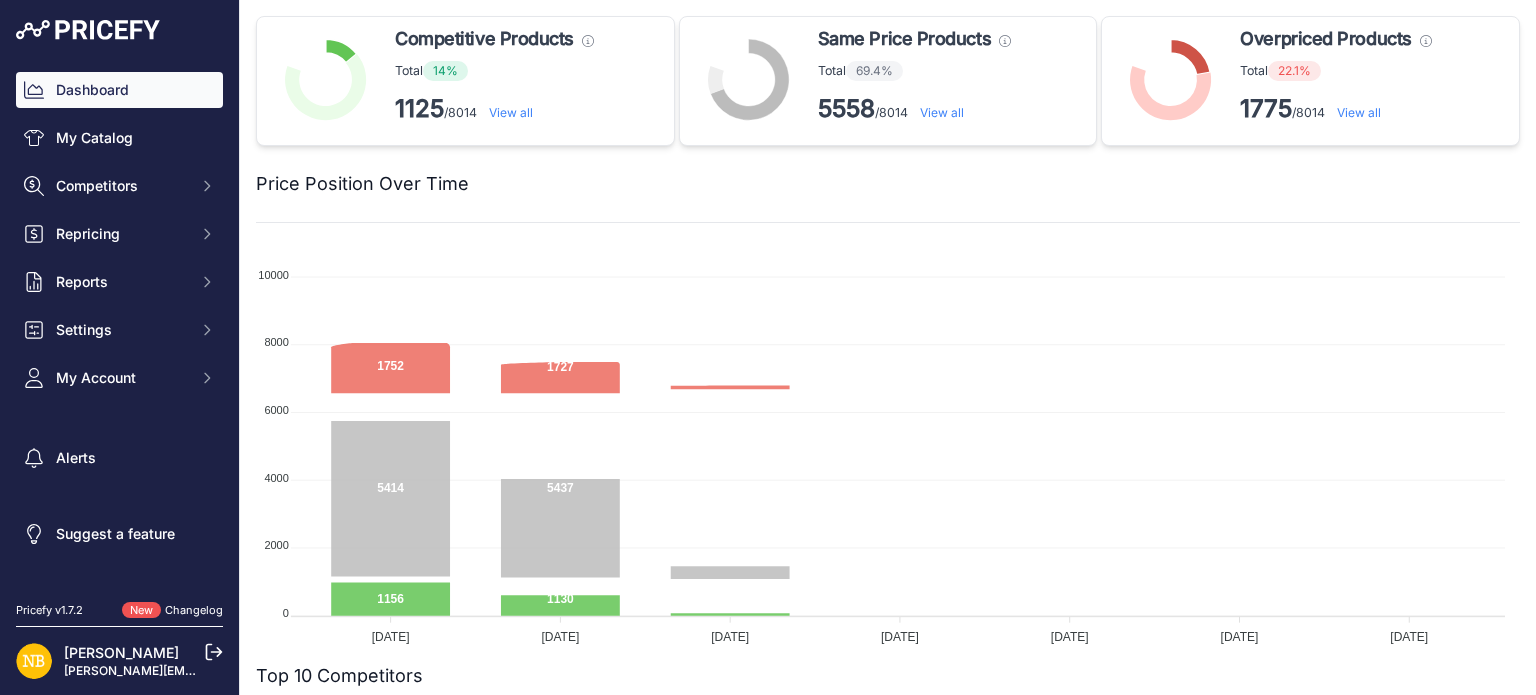 click on "Competitors" at bounding box center [121, 186] 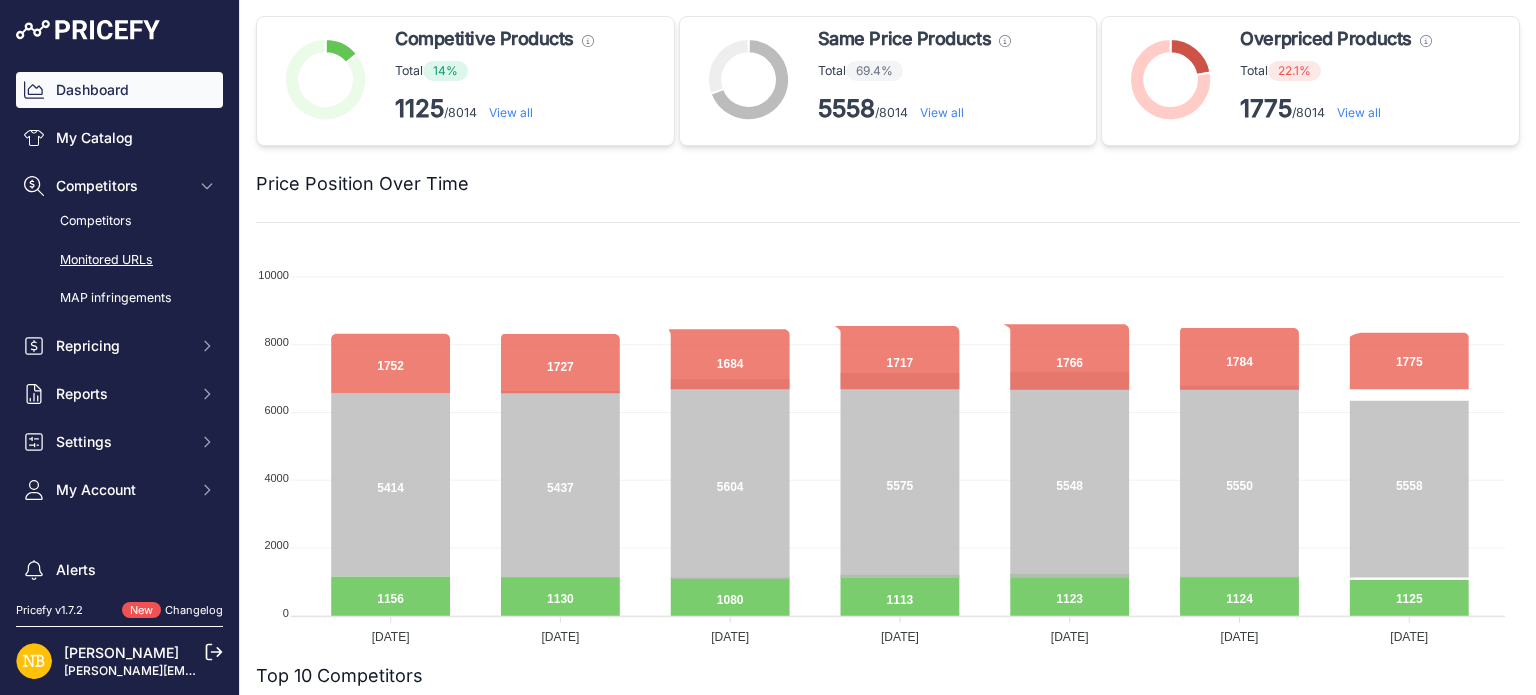 click on "Monitored URLs" at bounding box center (119, 260) 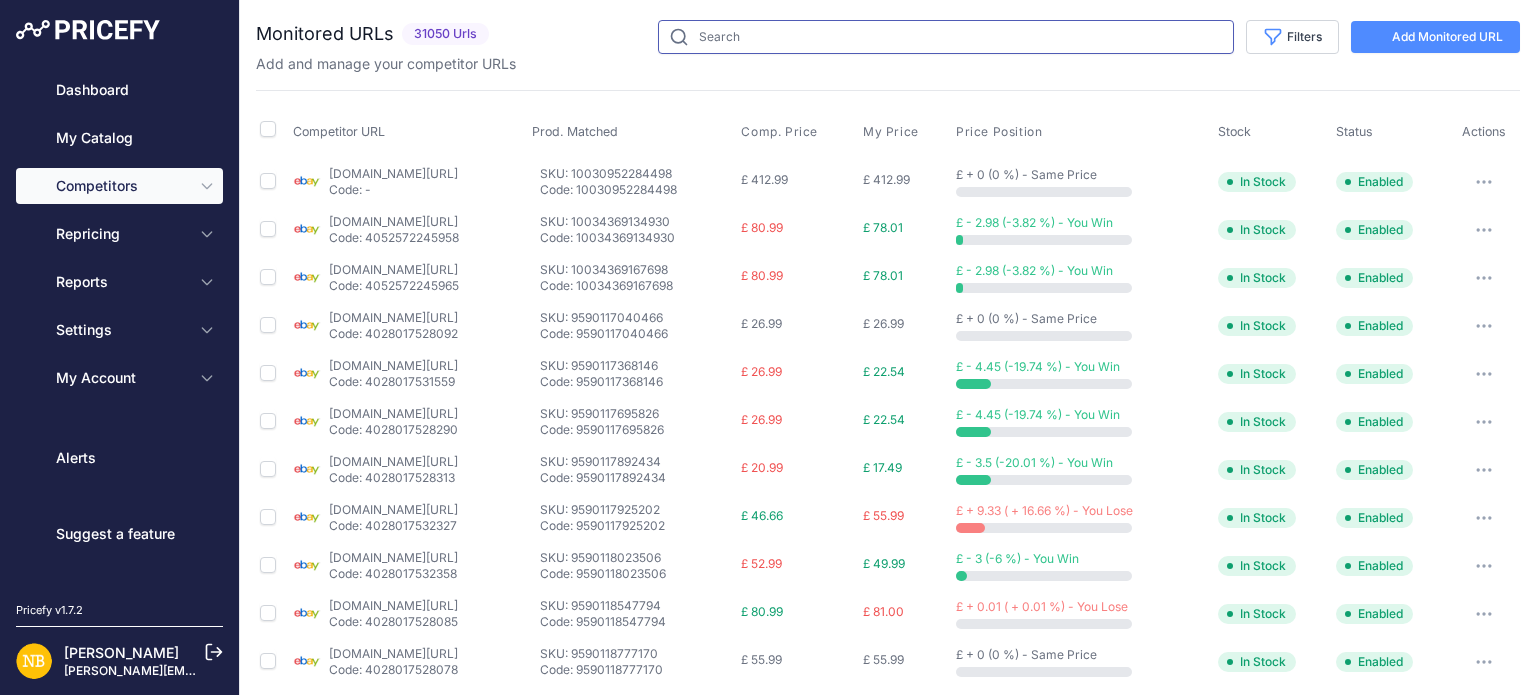 click at bounding box center [946, 37] 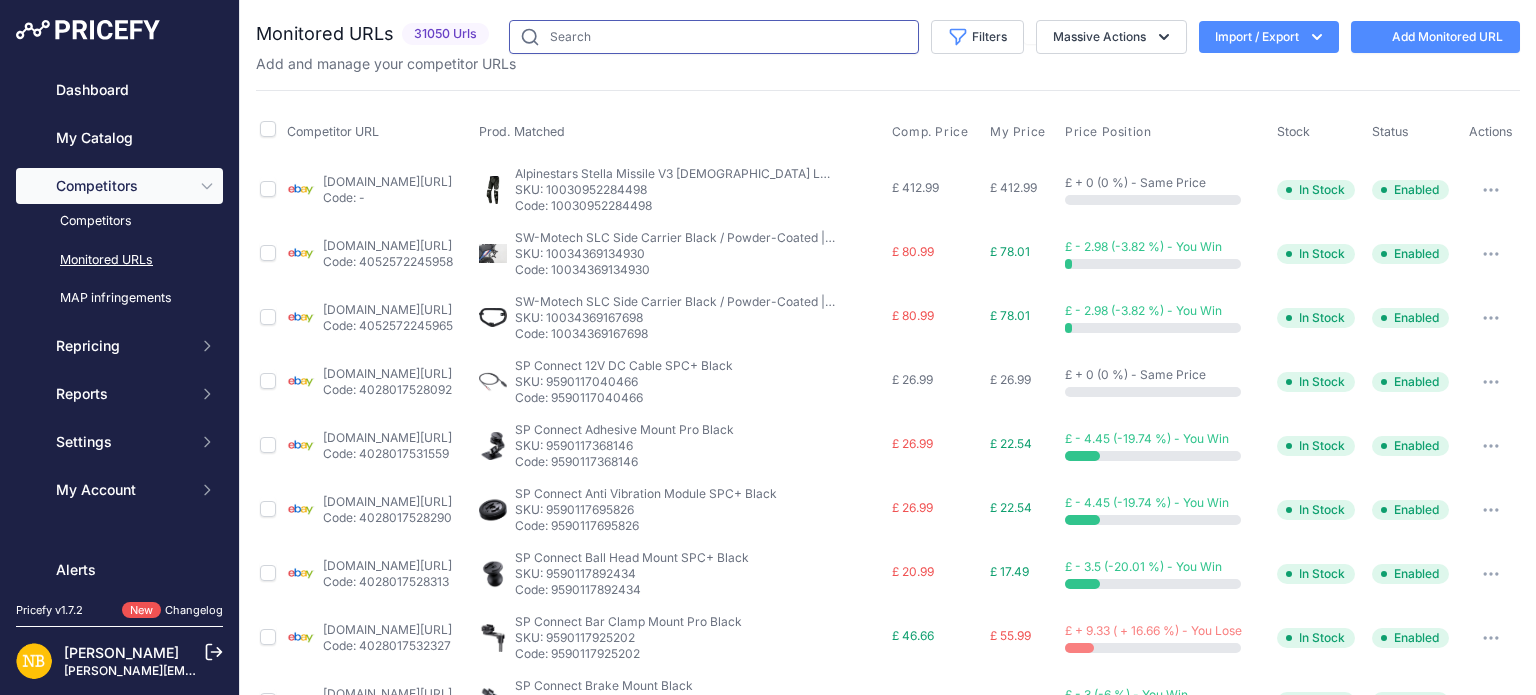 scroll, scrollTop: 0, scrollLeft: 0, axis: both 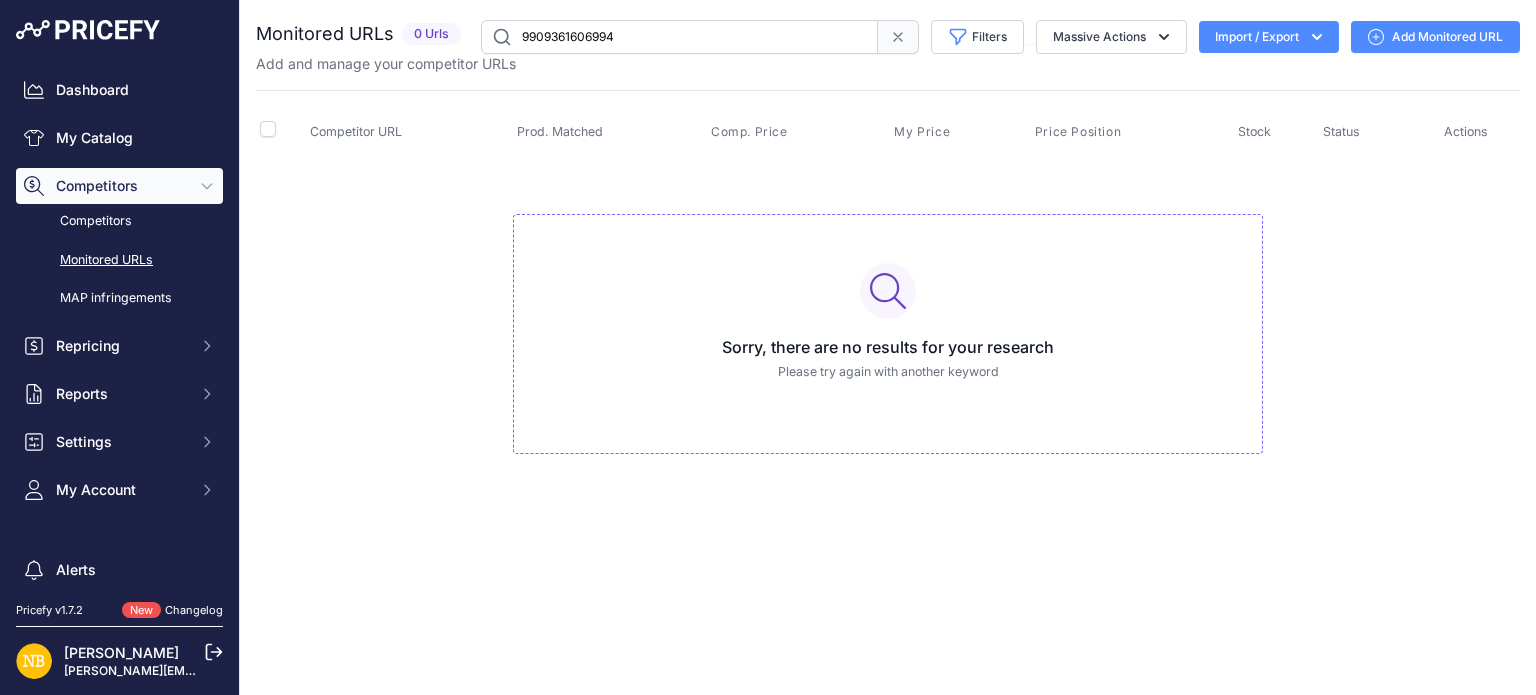 drag, startPoint x: 656, startPoint y: 40, endPoint x: 351, endPoint y: -15, distance: 309.91934 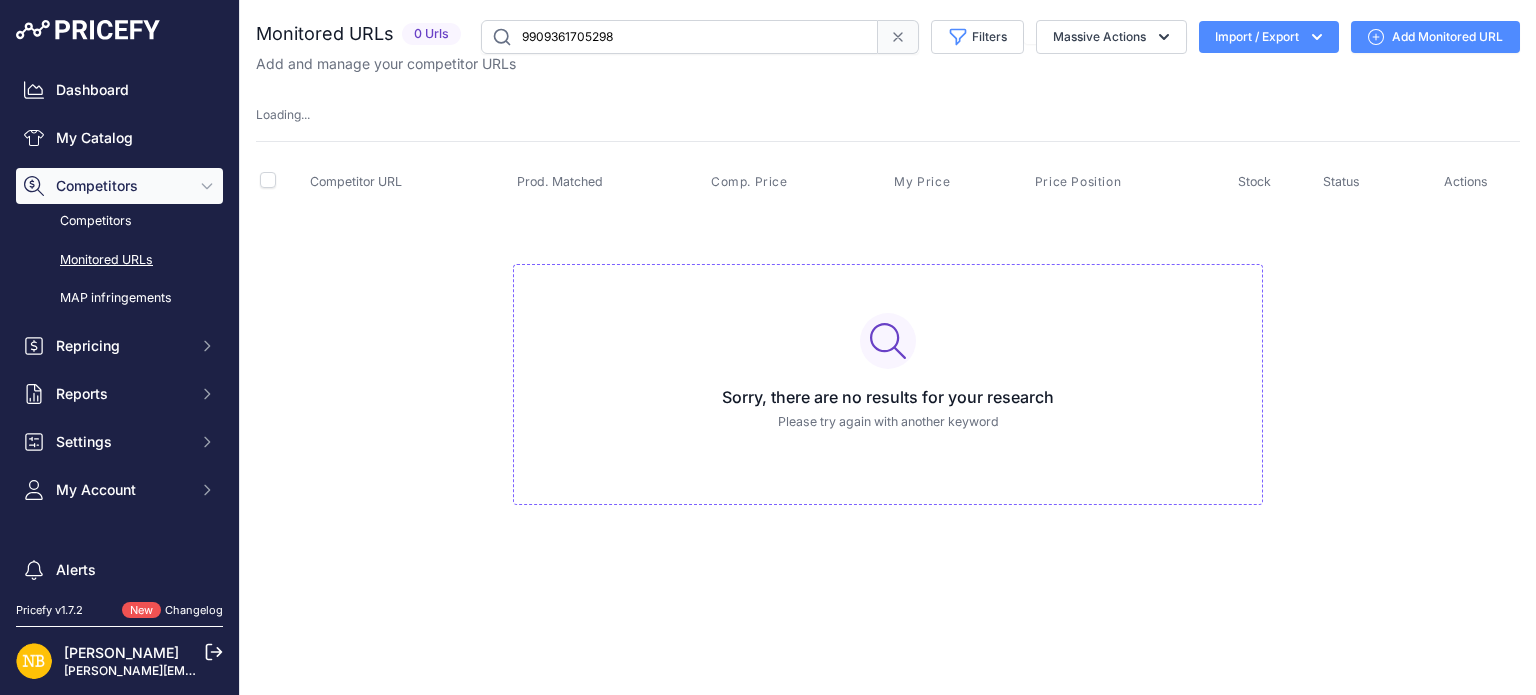 click on "9909361705298" at bounding box center (679, 37) 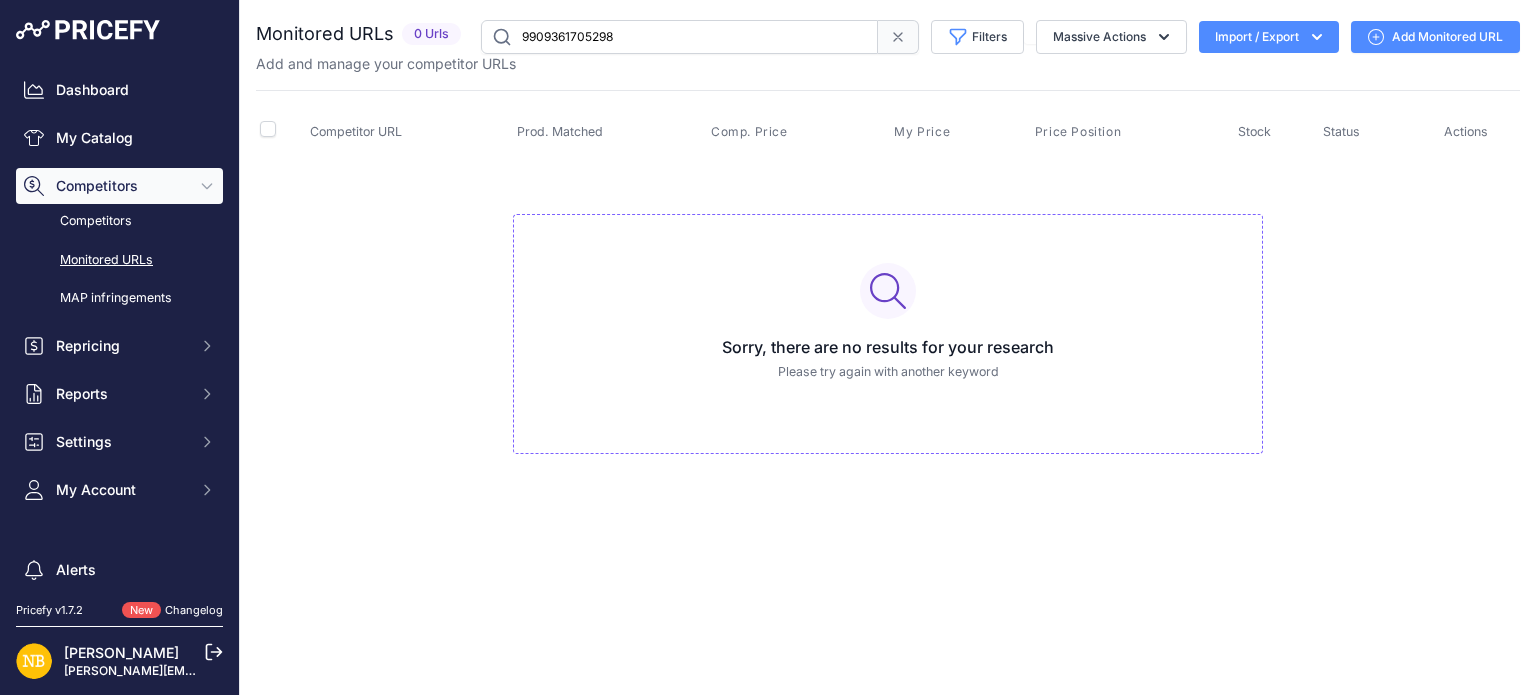 drag, startPoint x: 676, startPoint y: 39, endPoint x: 266, endPoint y: -5, distance: 412.35422 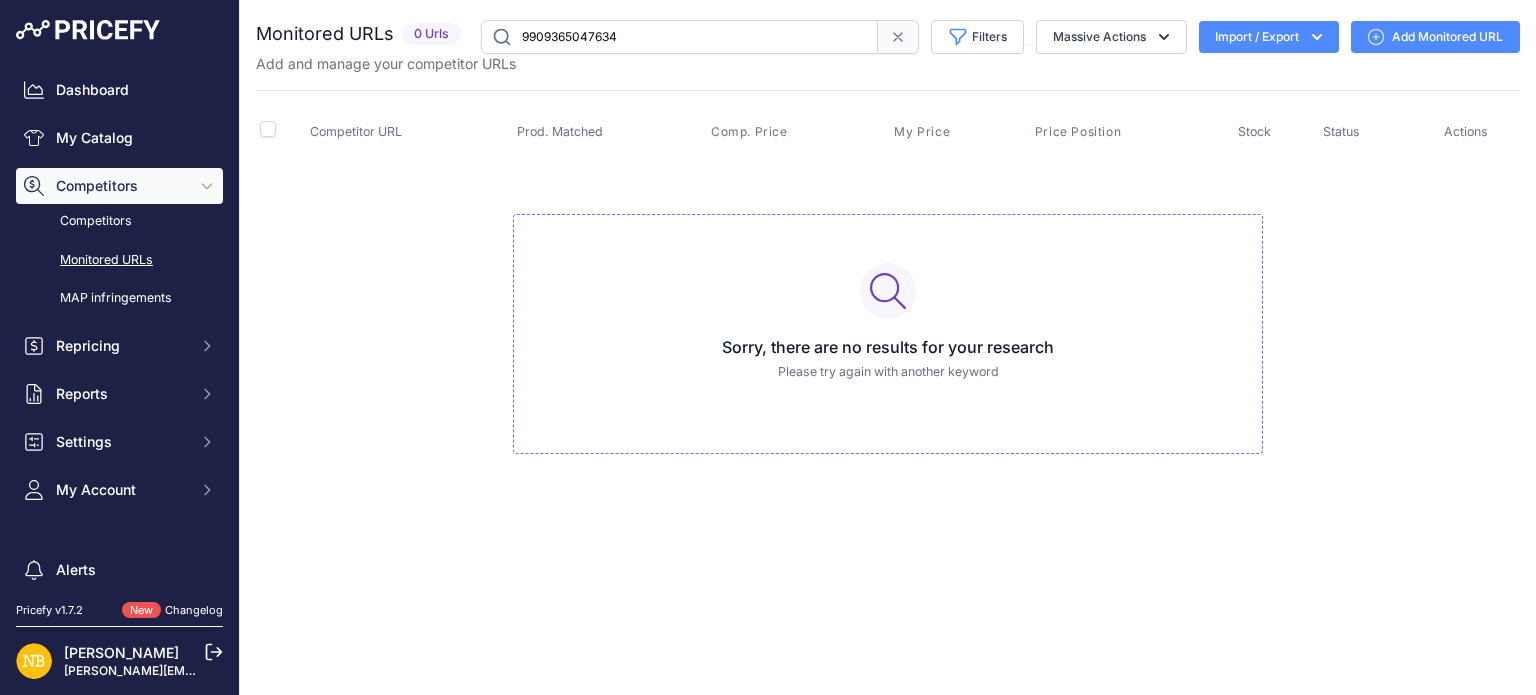 click on "9909365047634" at bounding box center (679, 37) 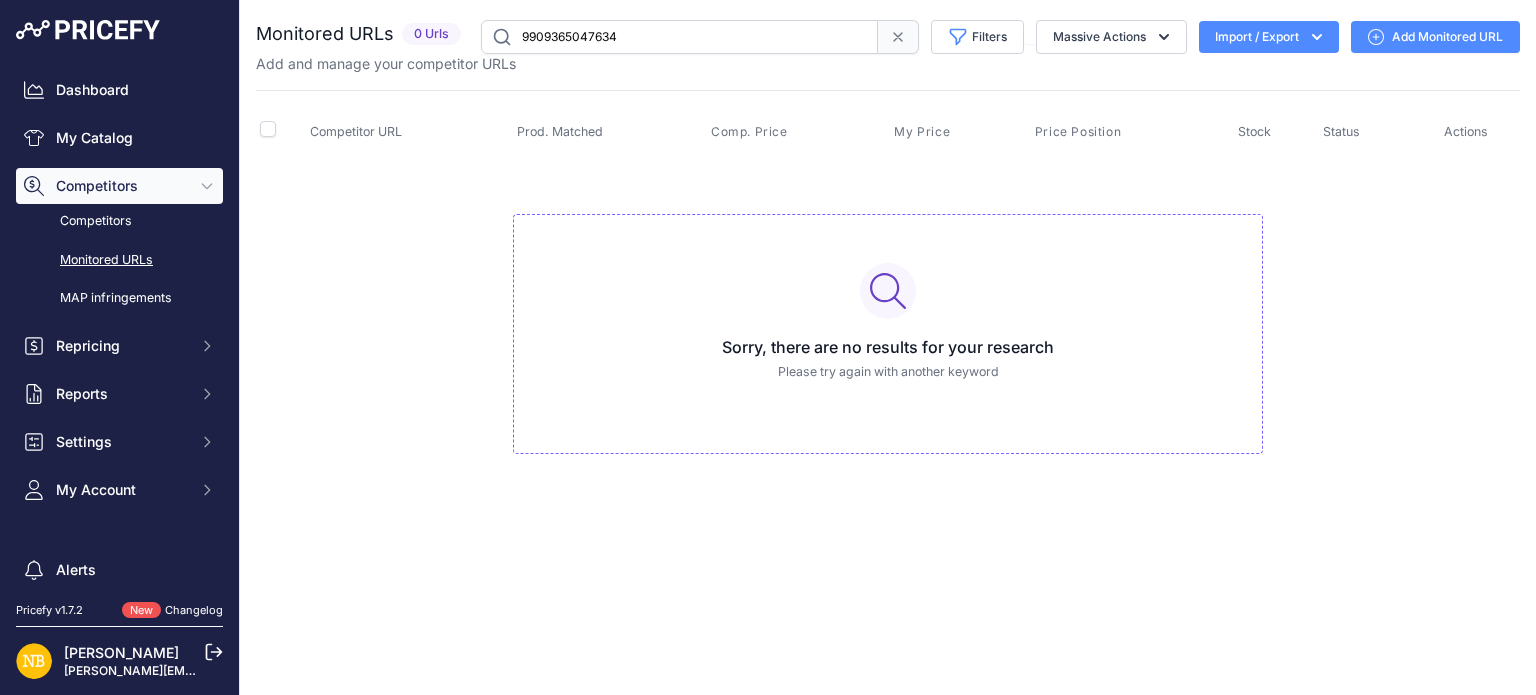 drag, startPoint x: 680, startPoint y: 35, endPoint x: 340, endPoint y: 35, distance: 340 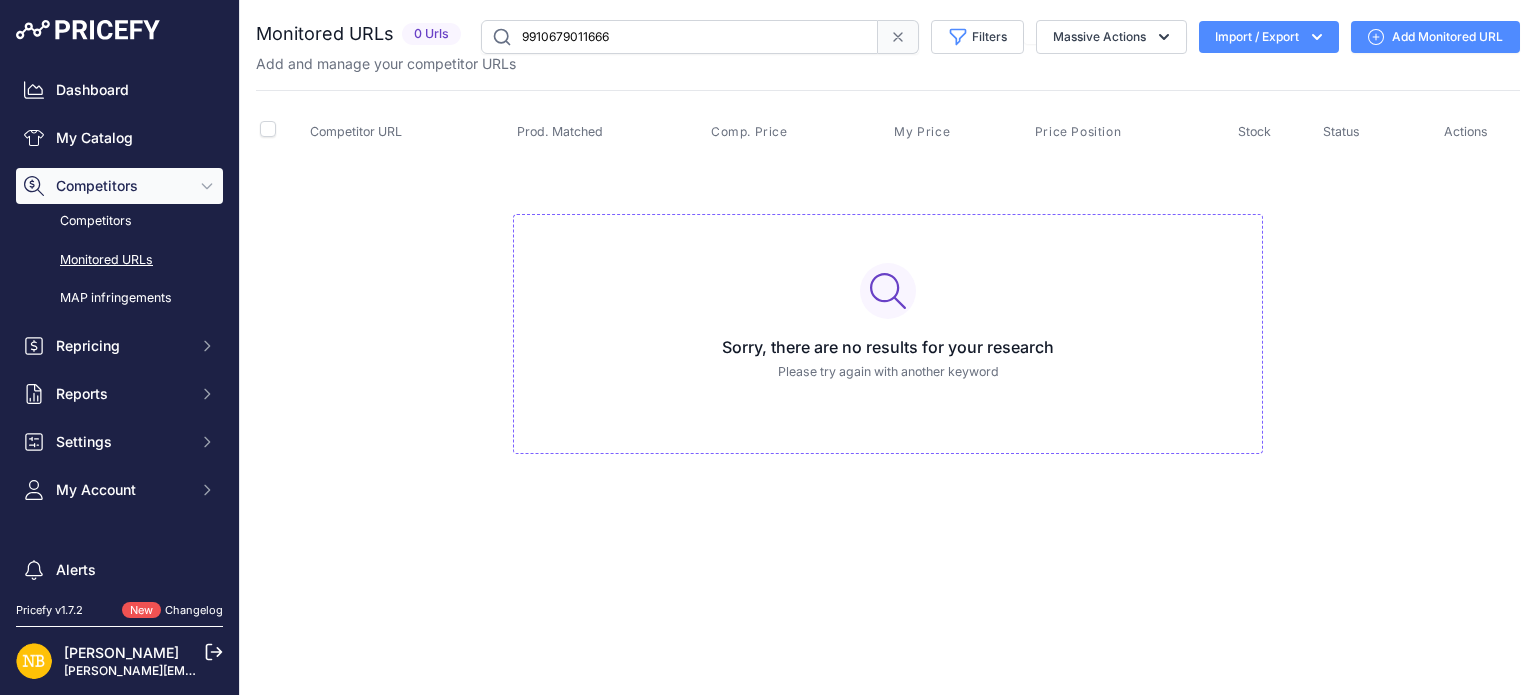 drag, startPoint x: 645, startPoint y: 40, endPoint x: 414, endPoint y: 2, distance: 234.10468 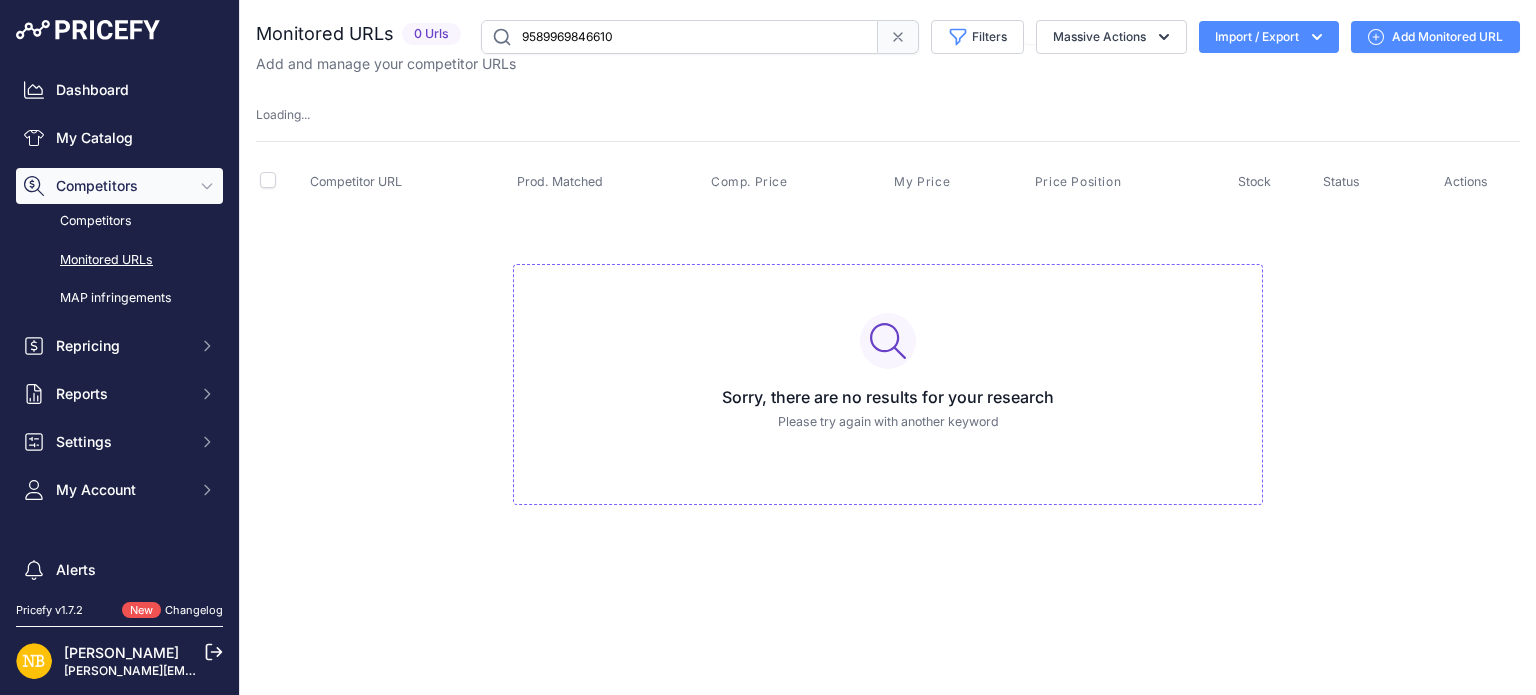 click on "9589969846610" at bounding box center [679, 37] 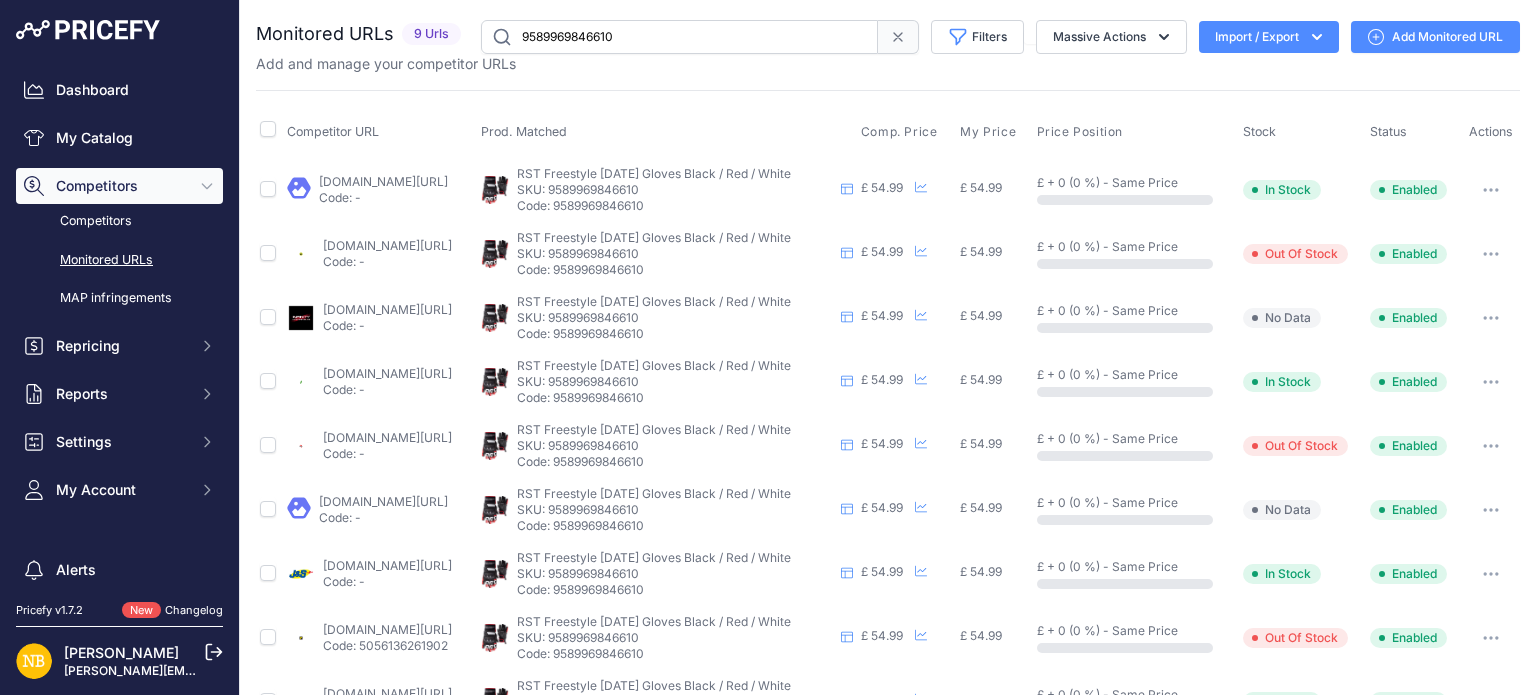 drag, startPoint x: 647, startPoint y: 33, endPoint x: 375, endPoint y: 18, distance: 272.4133 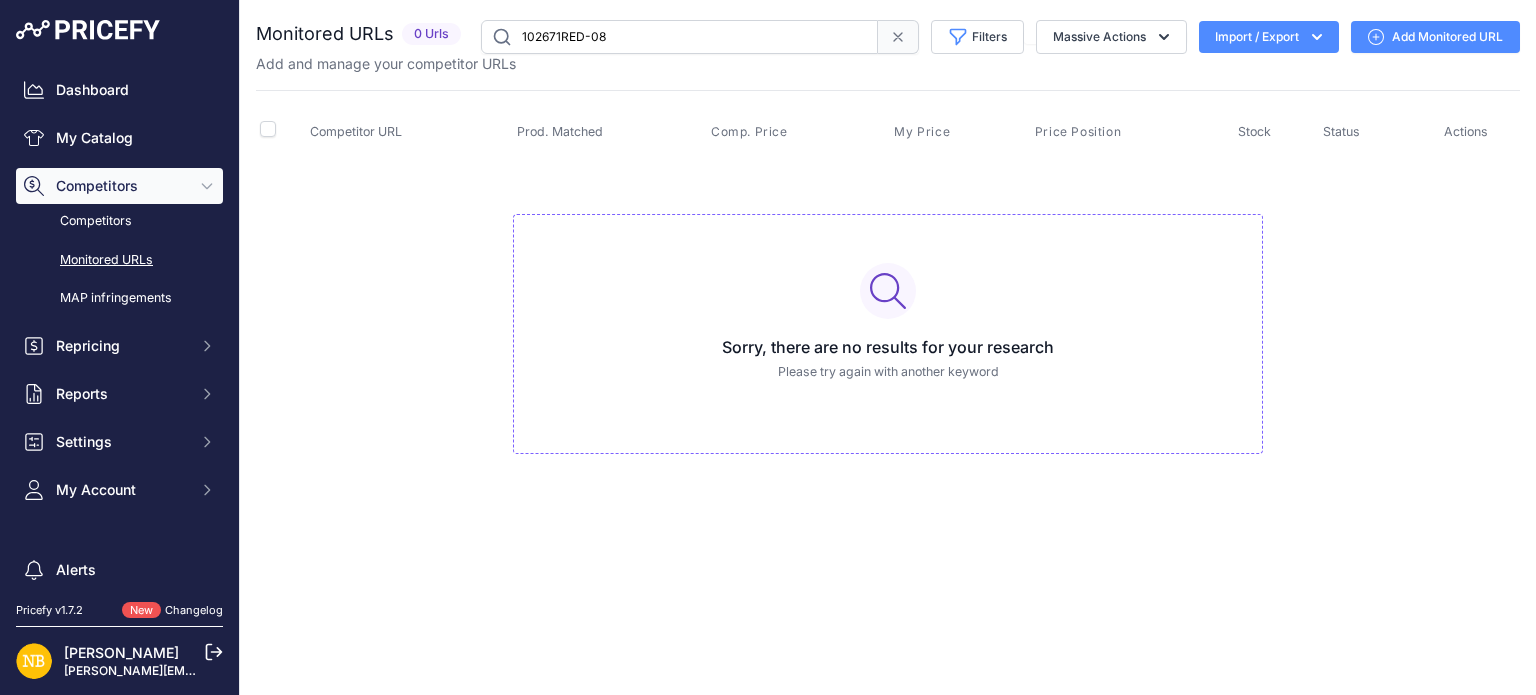 drag, startPoint x: 666, startPoint y: 27, endPoint x: 330, endPoint y: -2, distance: 337.24918 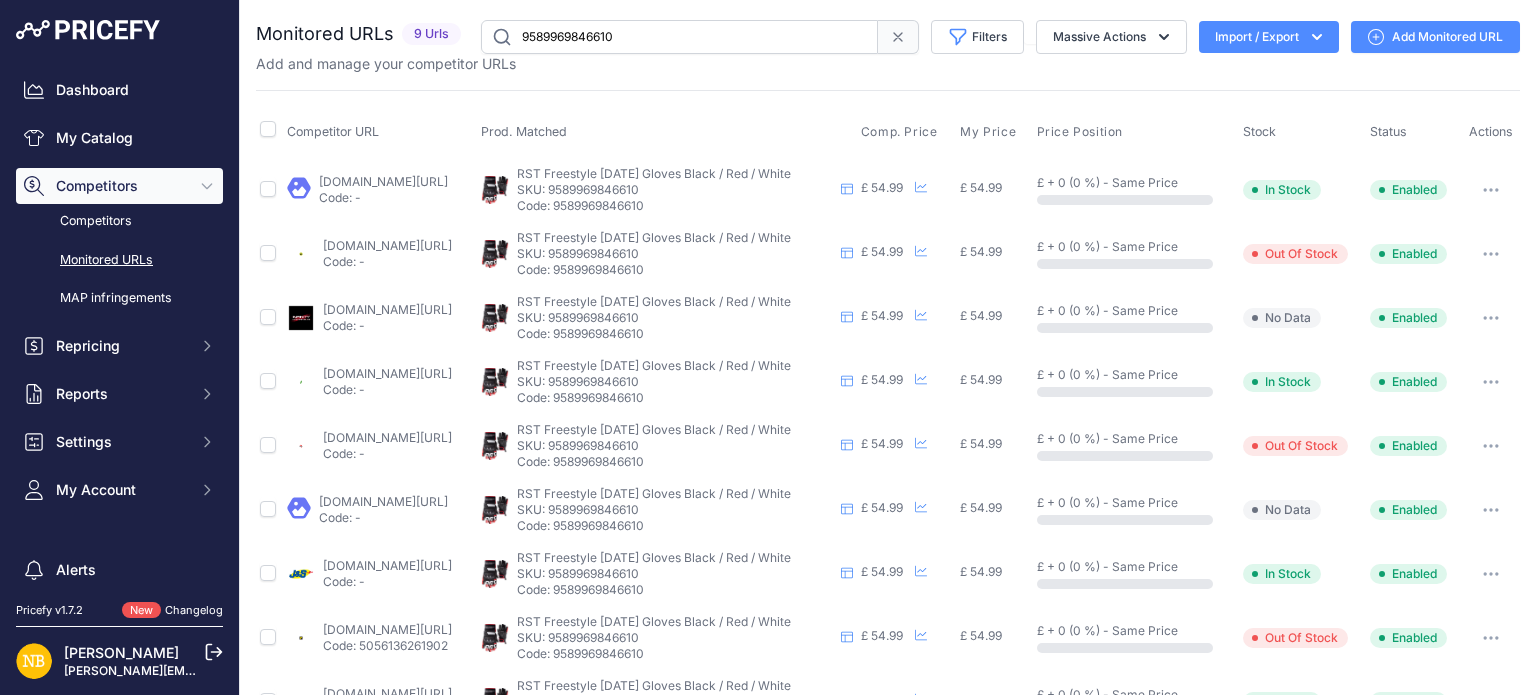 drag, startPoint x: 683, startPoint y: 43, endPoint x: 396, endPoint y: 18, distance: 288.0868 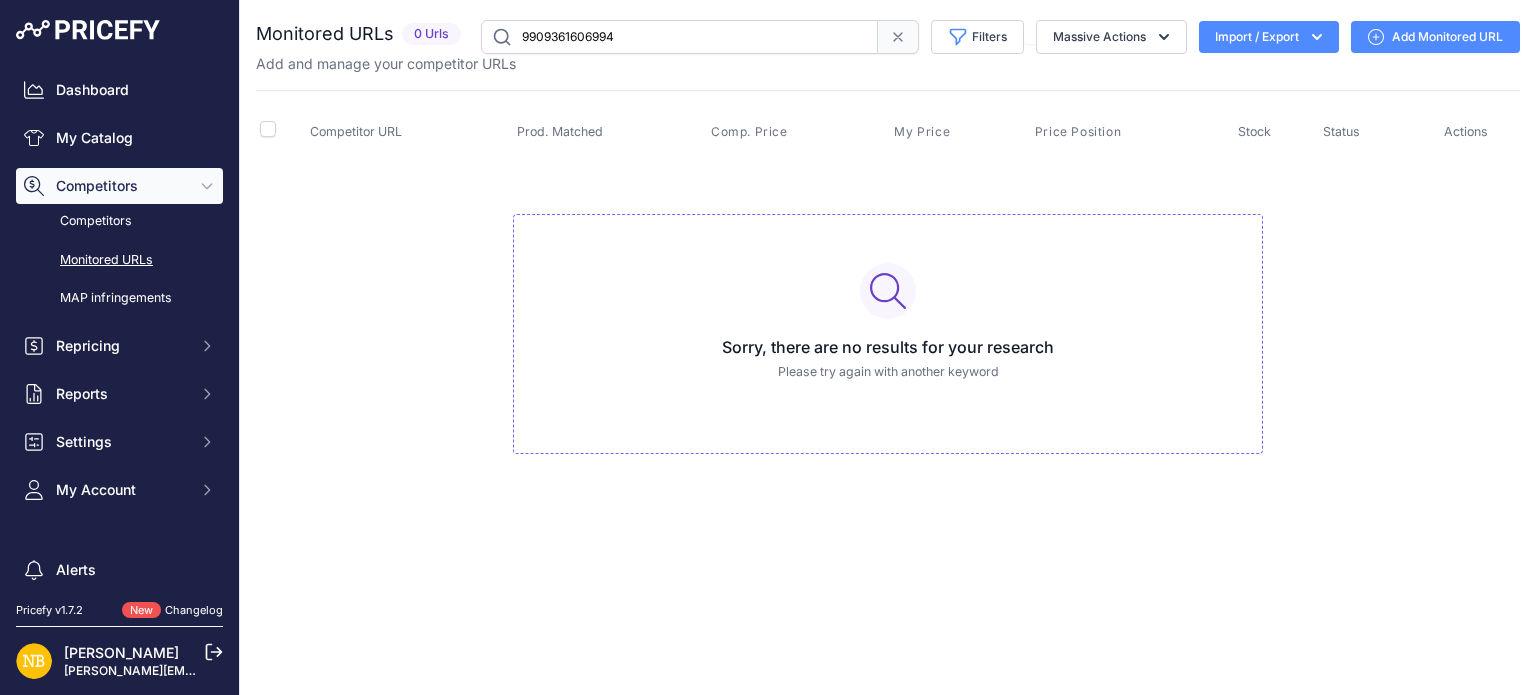 drag, startPoint x: 640, startPoint y: 29, endPoint x: 486, endPoint y: 22, distance: 154.15901 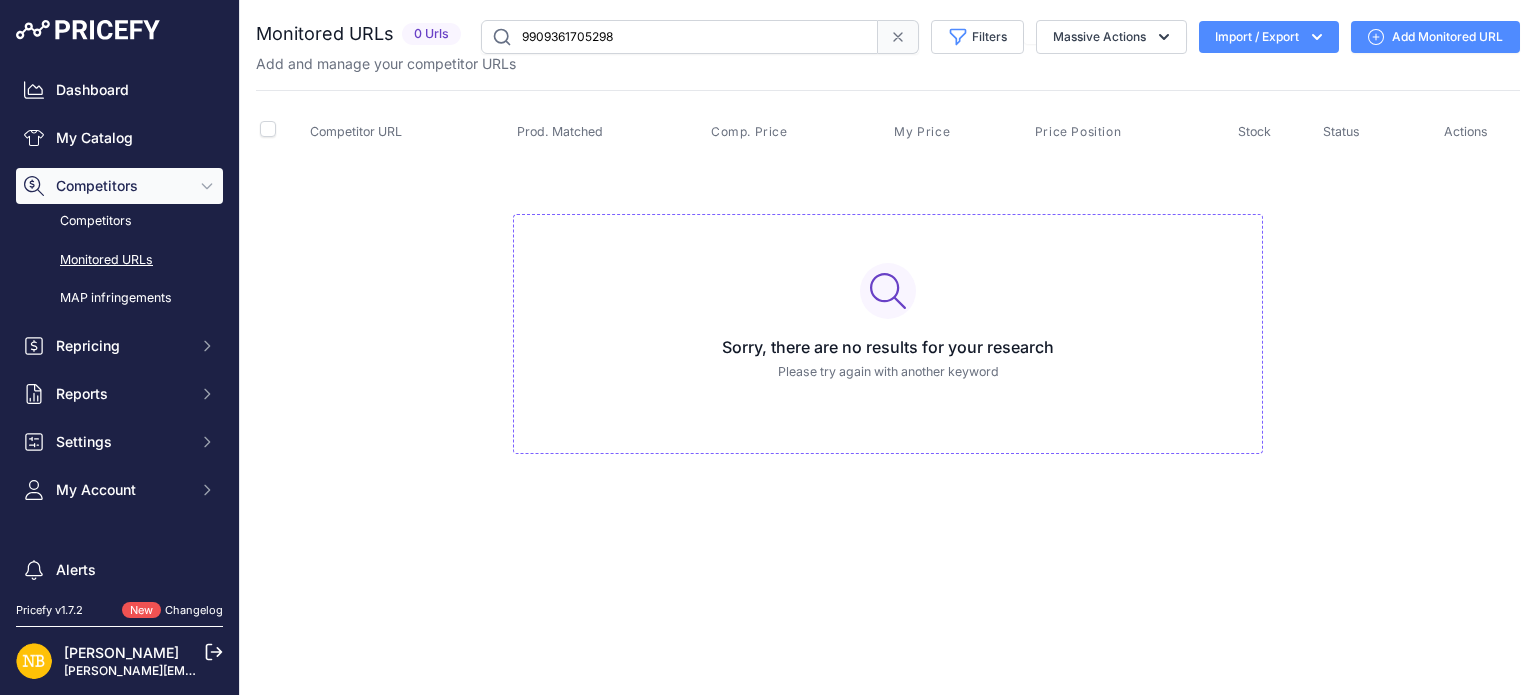 drag, startPoint x: 655, startPoint y: 34, endPoint x: 434, endPoint y: 12, distance: 222.09232 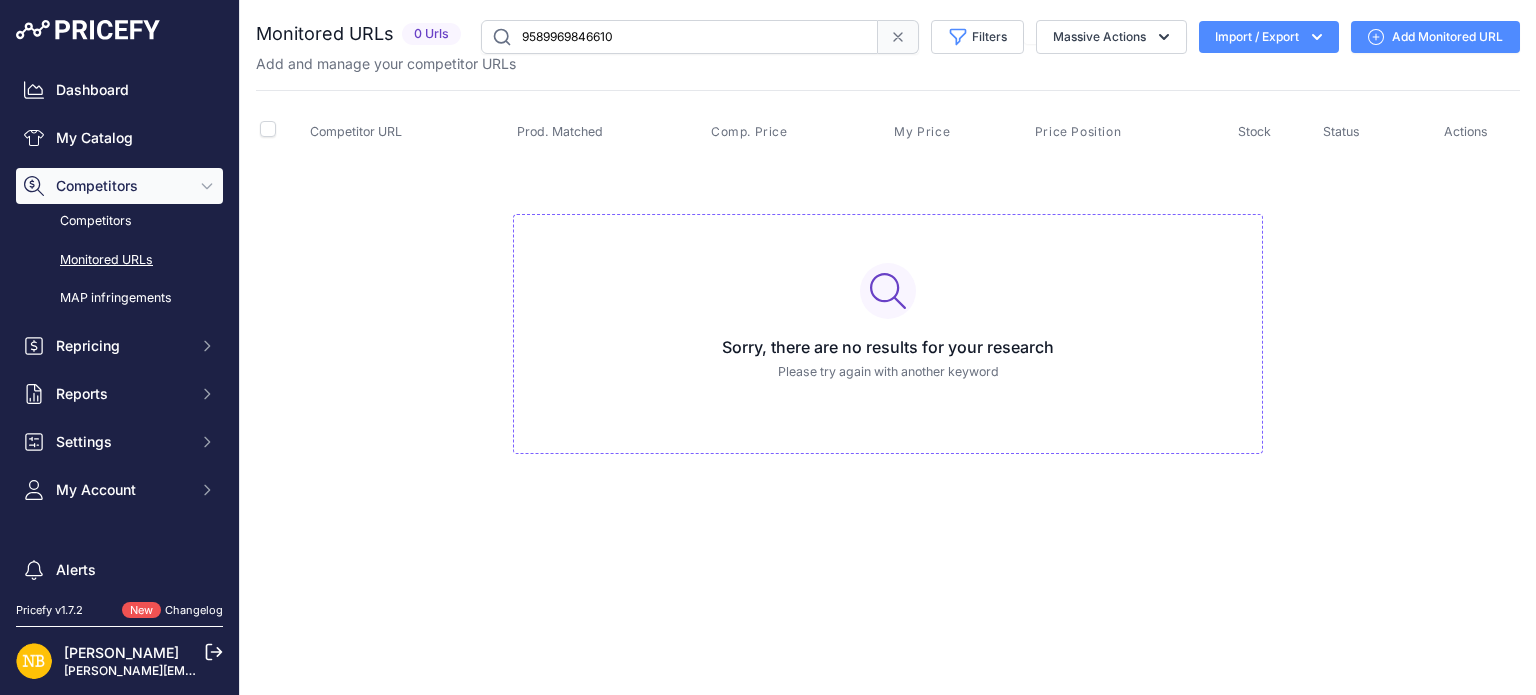 type on "9589969846610" 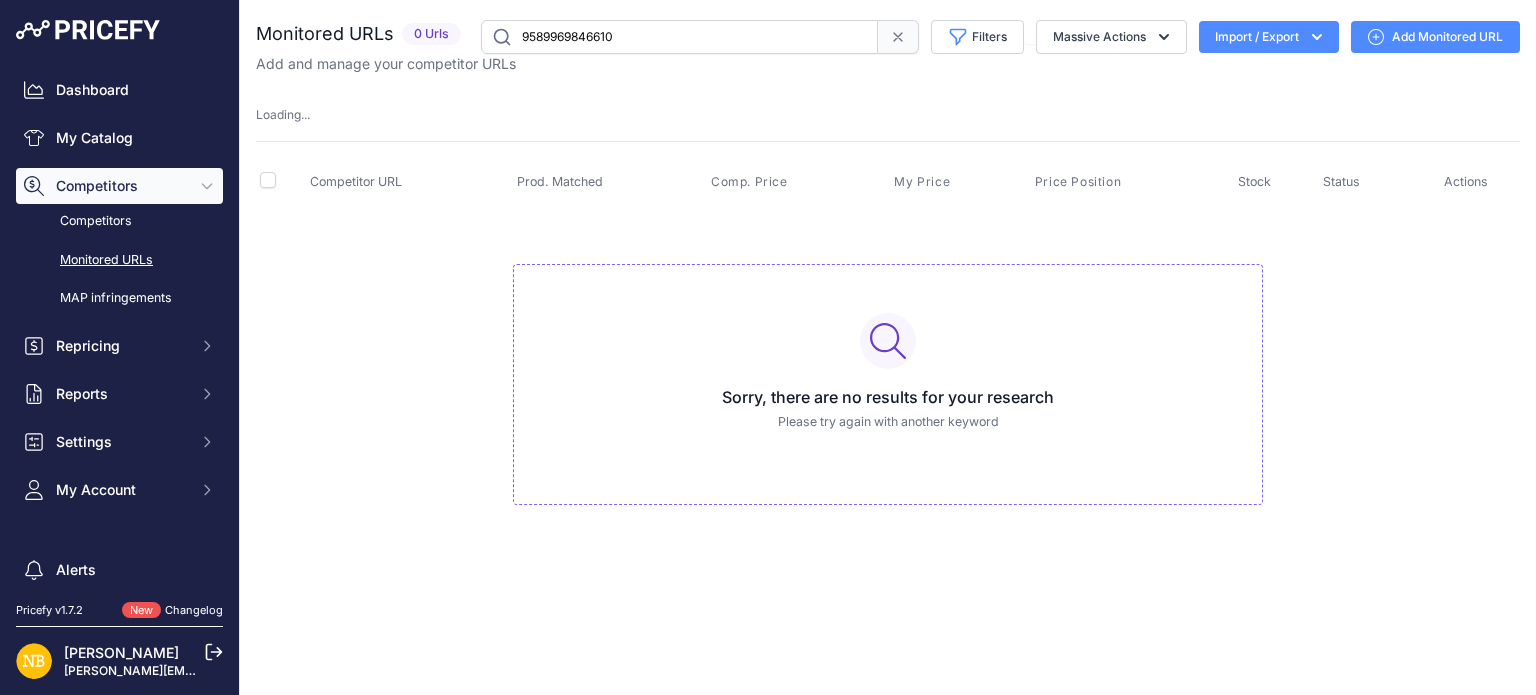 click on "9589969846610" at bounding box center (679, 37) 